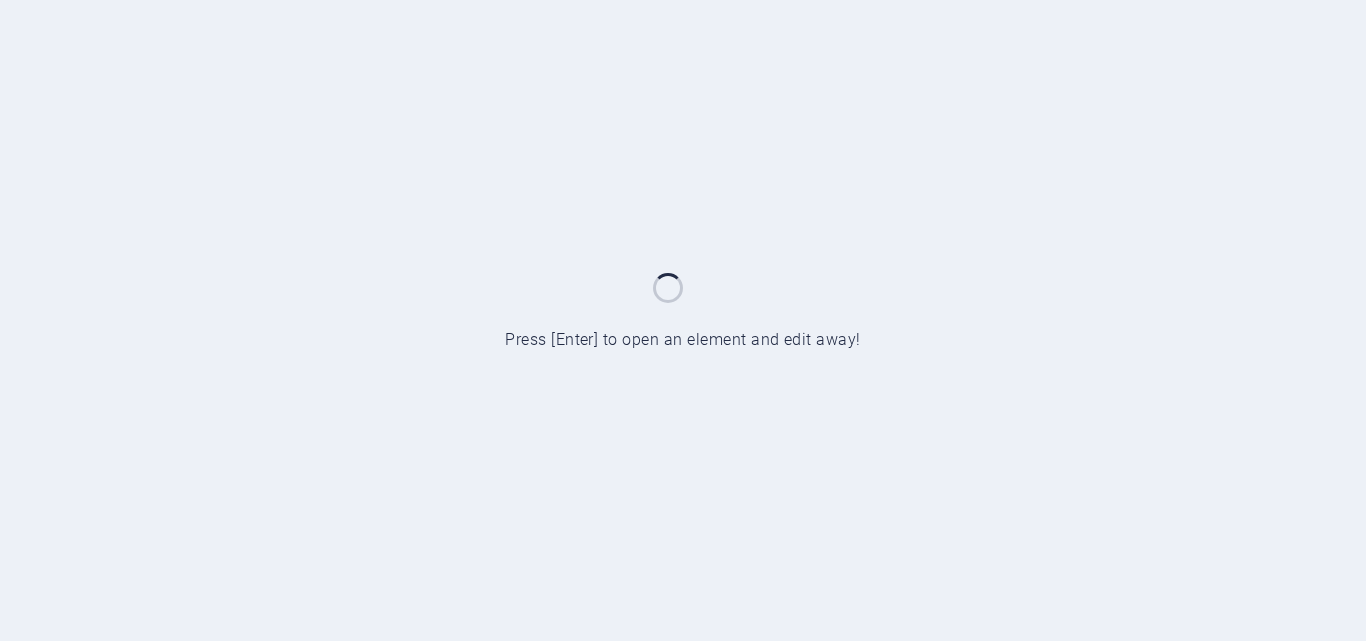 scroll, scrollTop: 0, scrollLeft: 0, axis: both 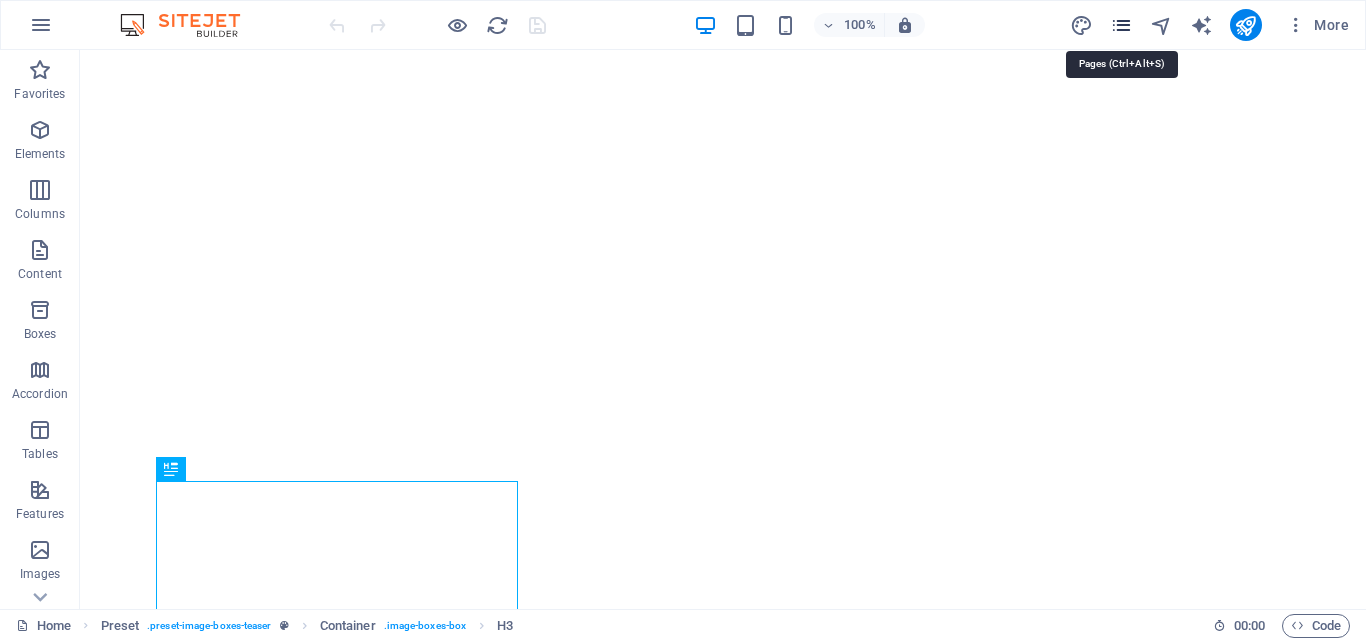 click at bounding box center [1121, 25] 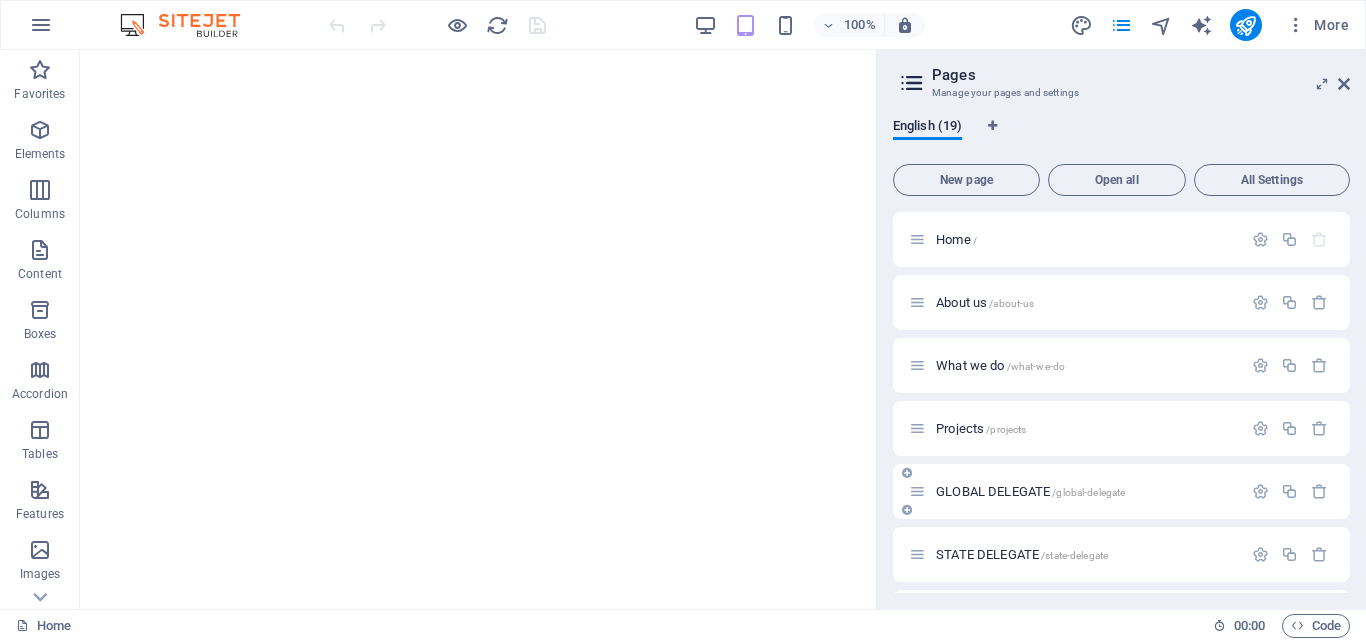 click on "GLOBAL DELEGATE /global-delegate" at bounding box center (1030, 491) 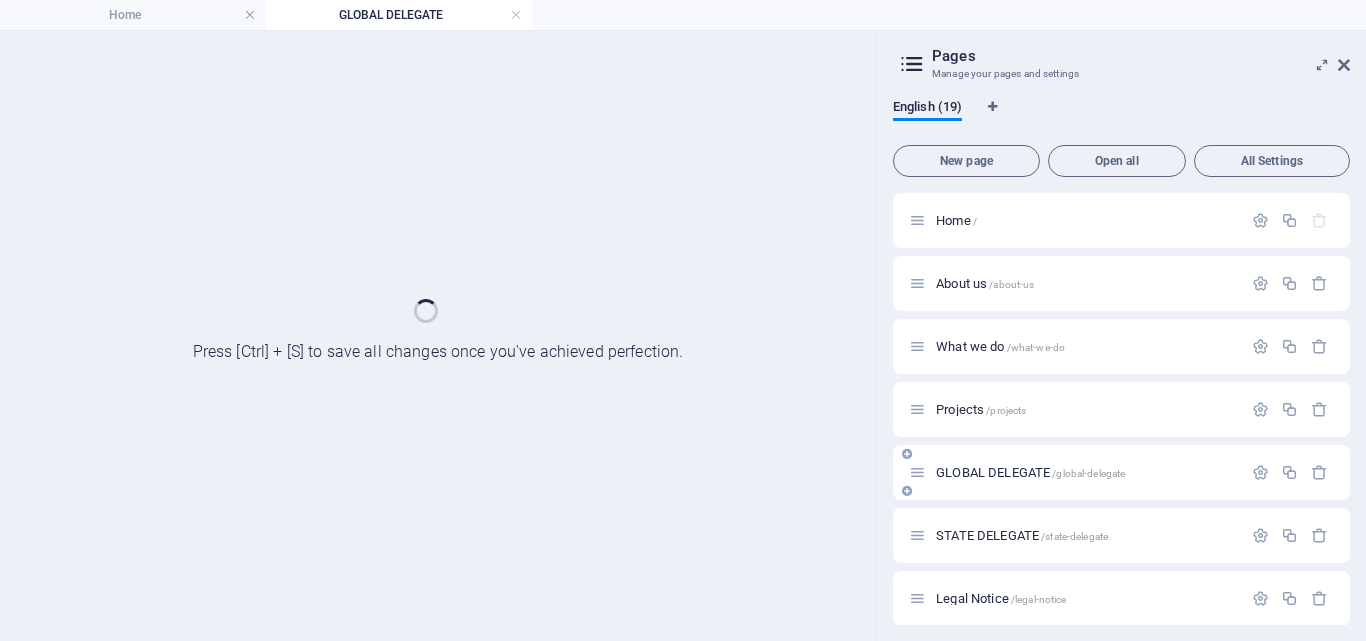 scroll, scrollTop: 0, scrollLeft: 0, axis: both 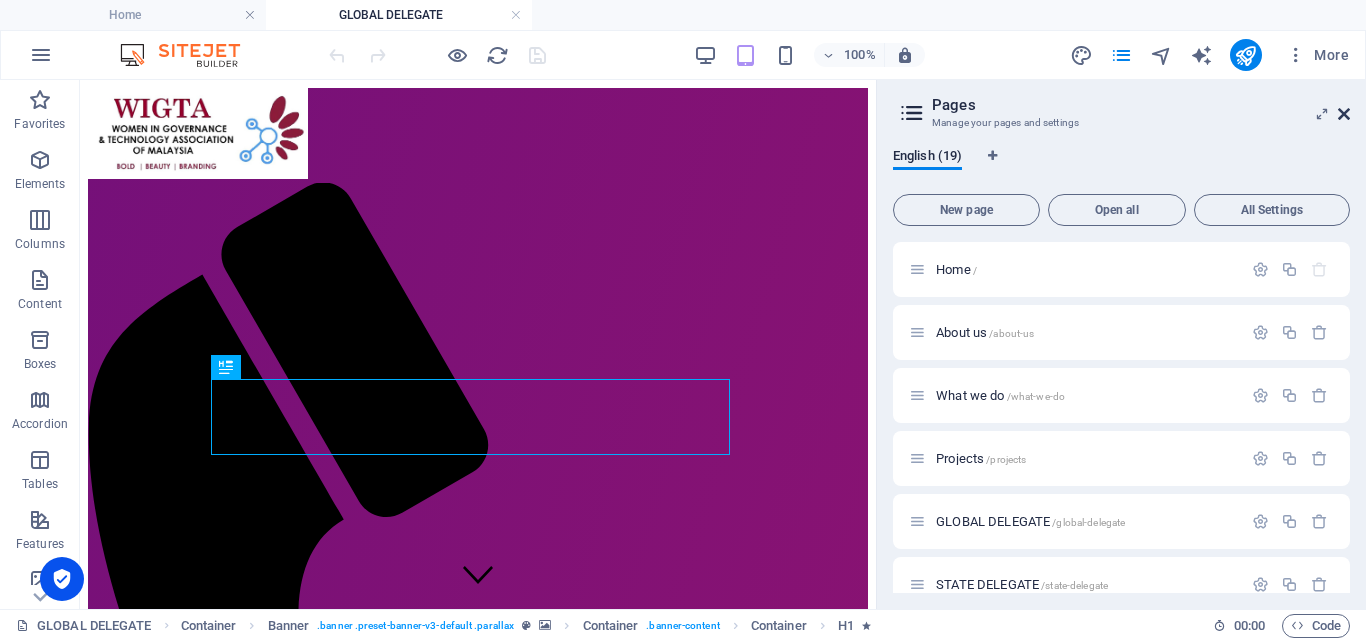 drag, startPoint x: 1349, startPoint y: 111, endPoint x: 1138, endPoint y: 48, distance: 220.20445 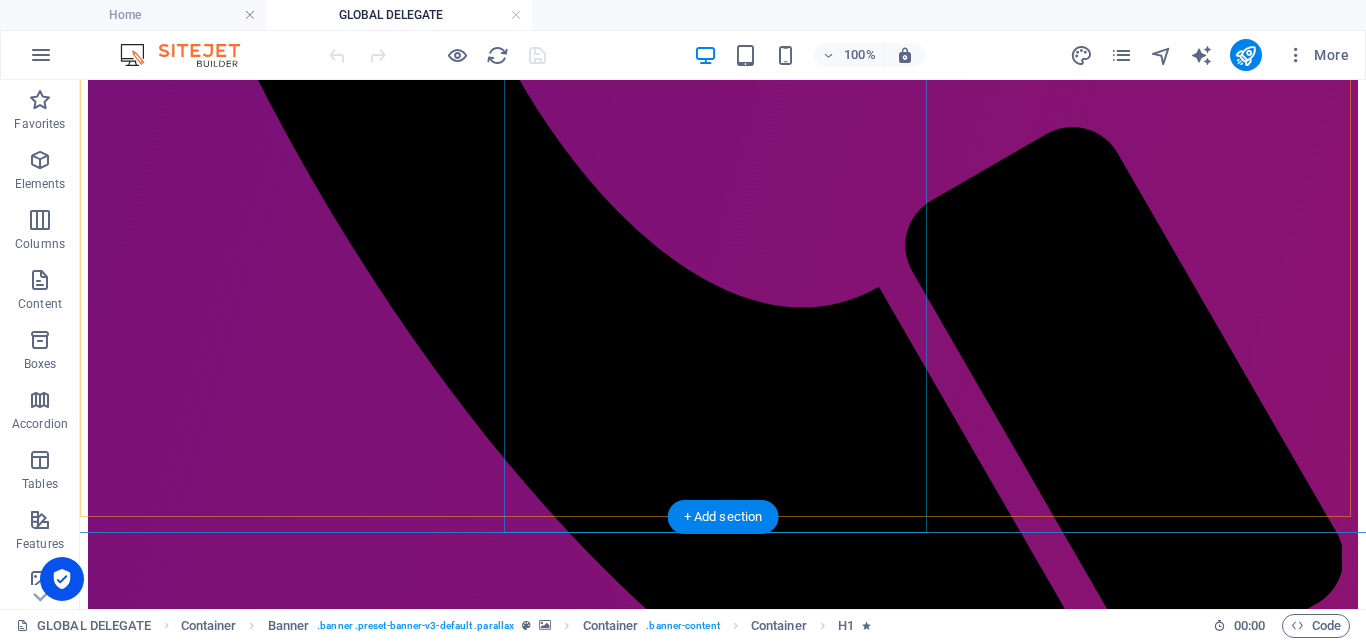 scroll, scrollTop: 1104, scrollLeft: 0, axis: vertical 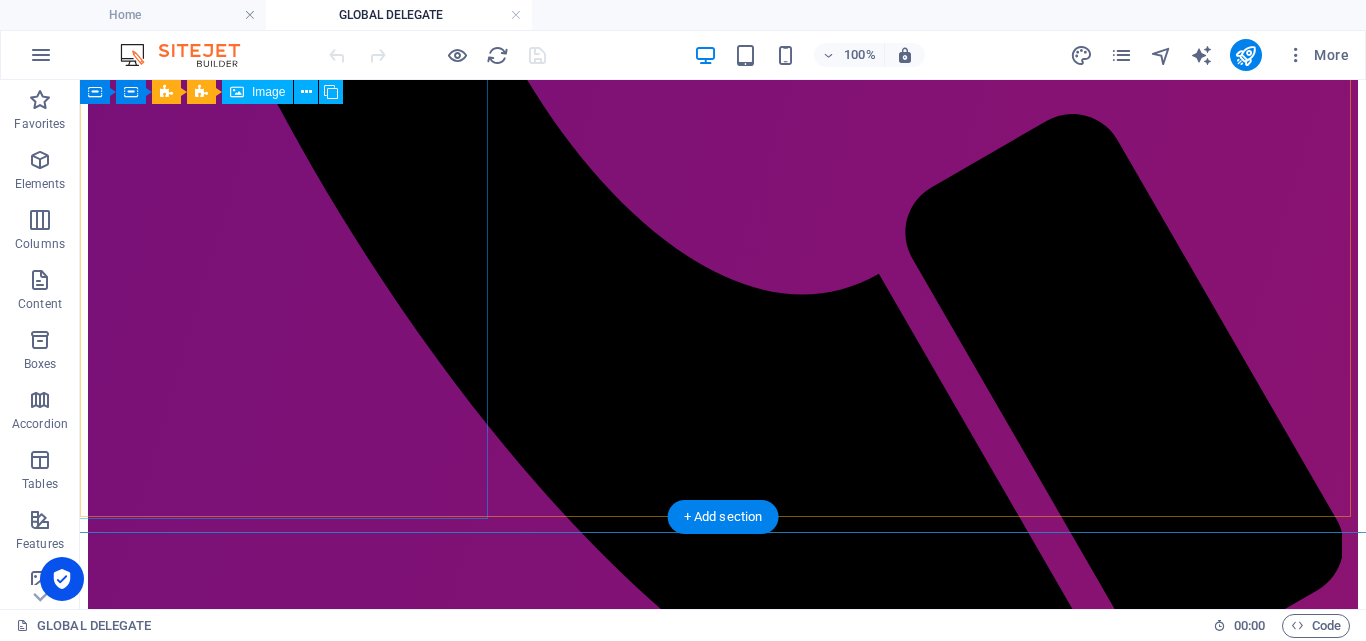 click on "Siti" at bounding box center (723, 2812) 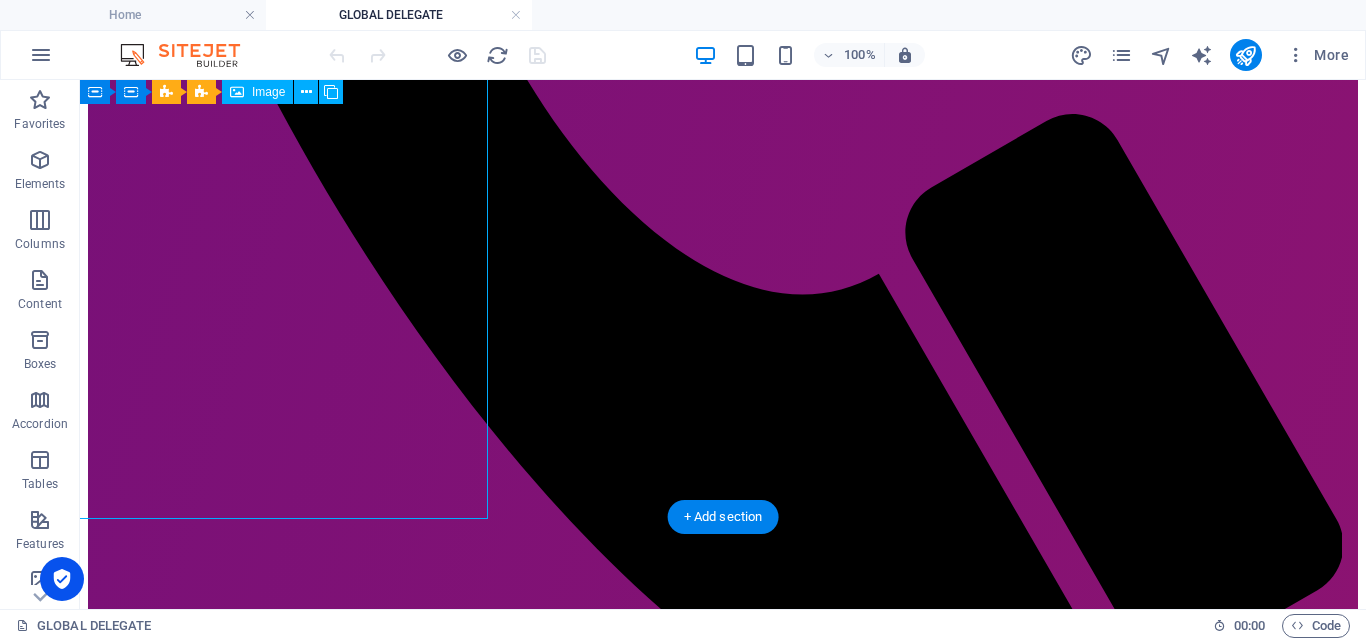 click on "Siti" at bounding box center (723, 2812) 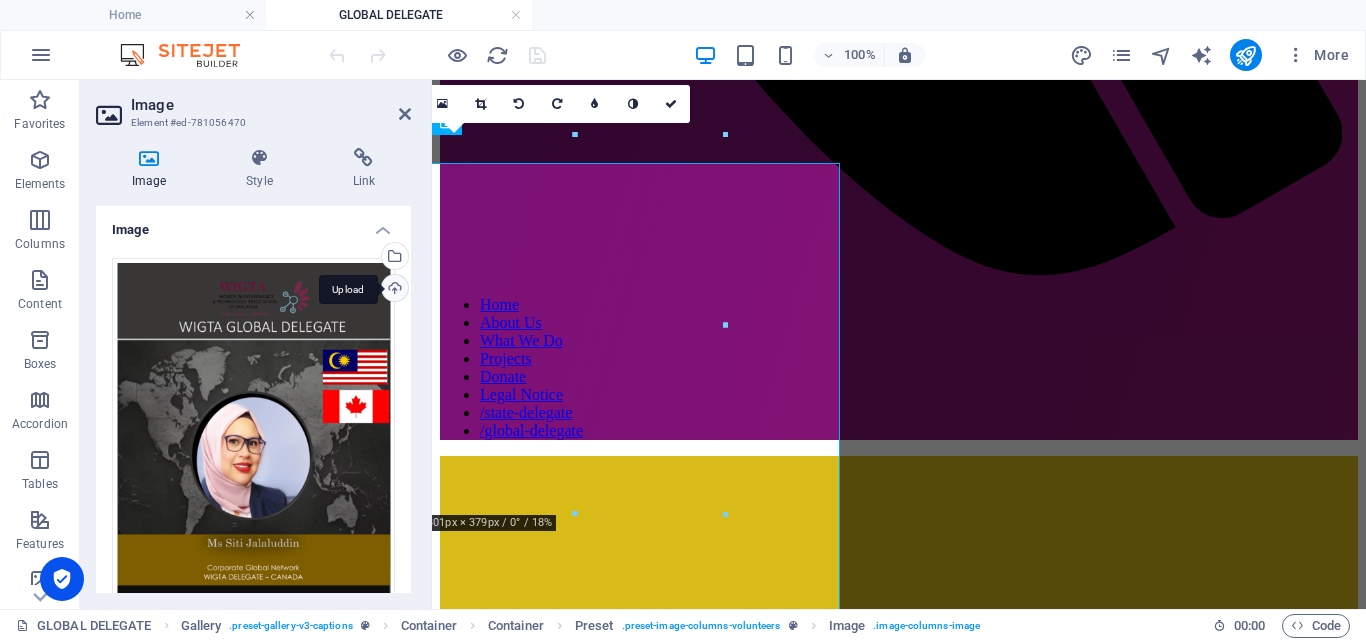 click on "Upload" at bounding box center [393, 290] 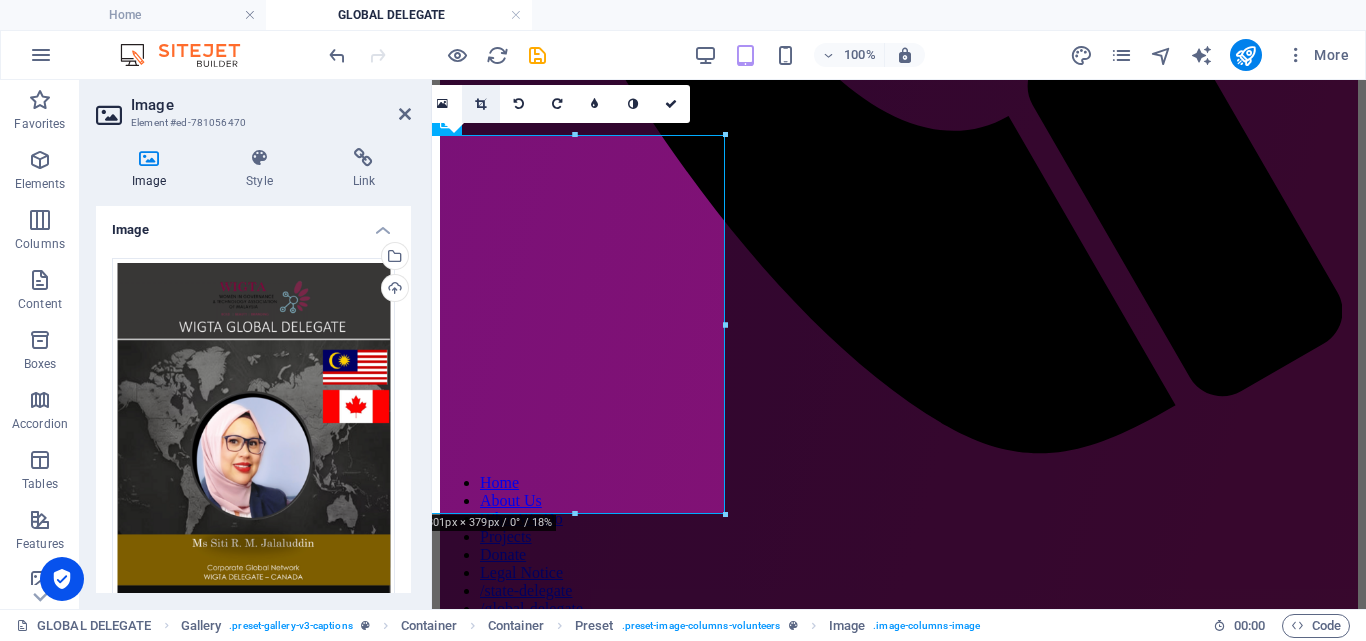 click at bounding box center [481, 104] 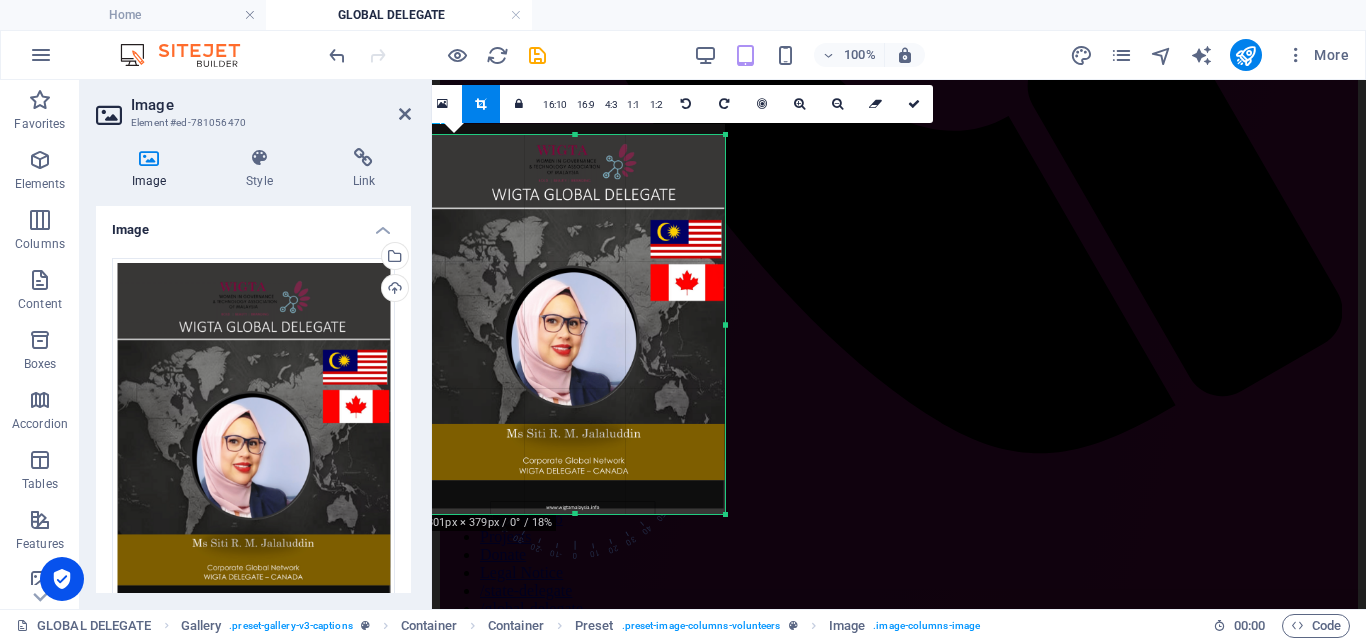 click at bounding box center (574, 319) 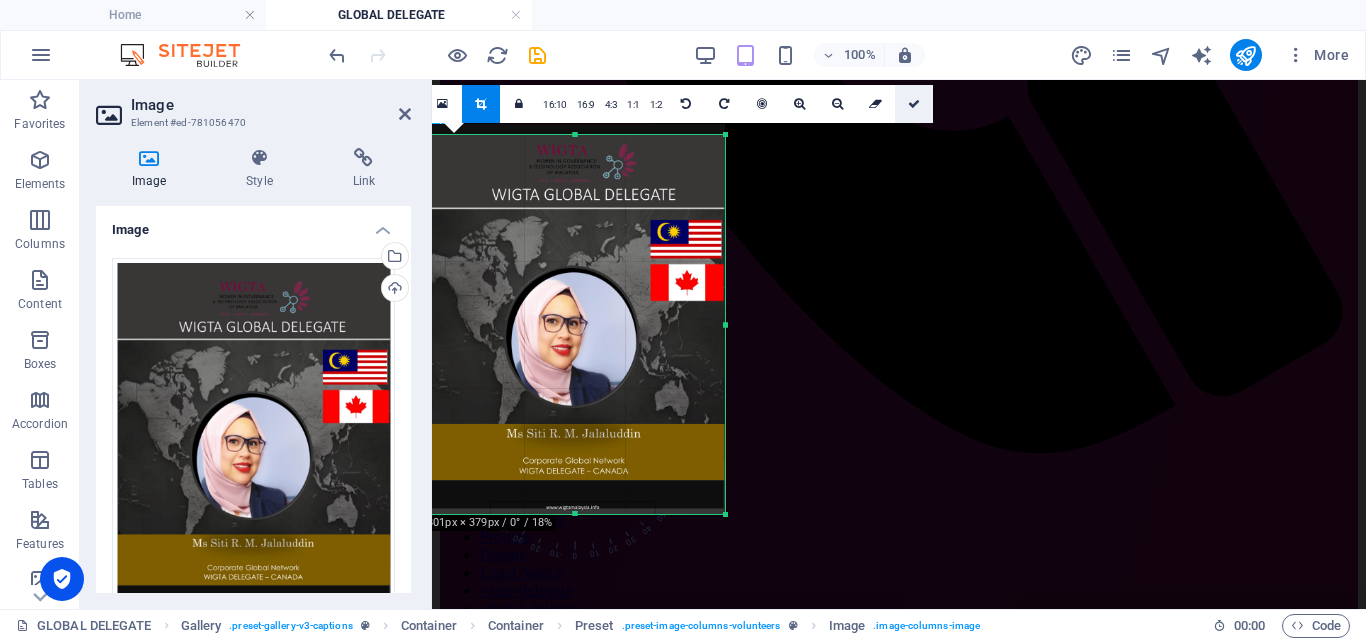 click at bounding box center (914, 104) 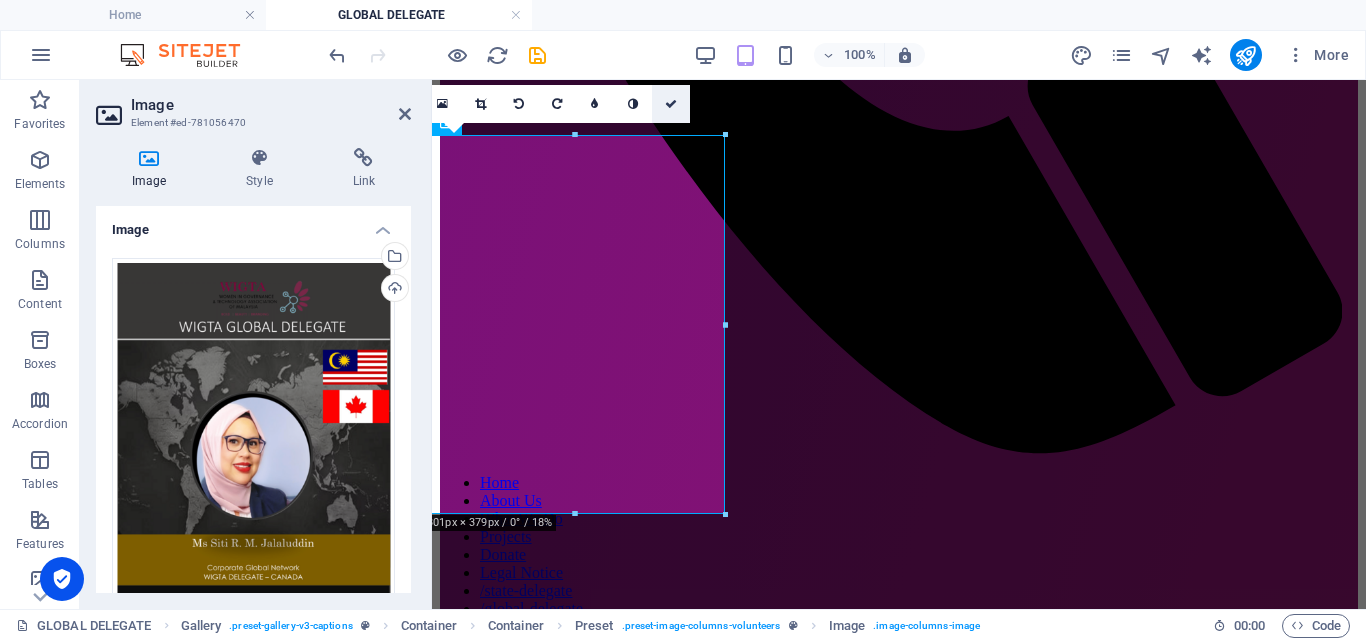 drag, startPoint x: 671, startPoint y: 92, endPoint x: 630, endPoint y: 241, distance: 154.53802 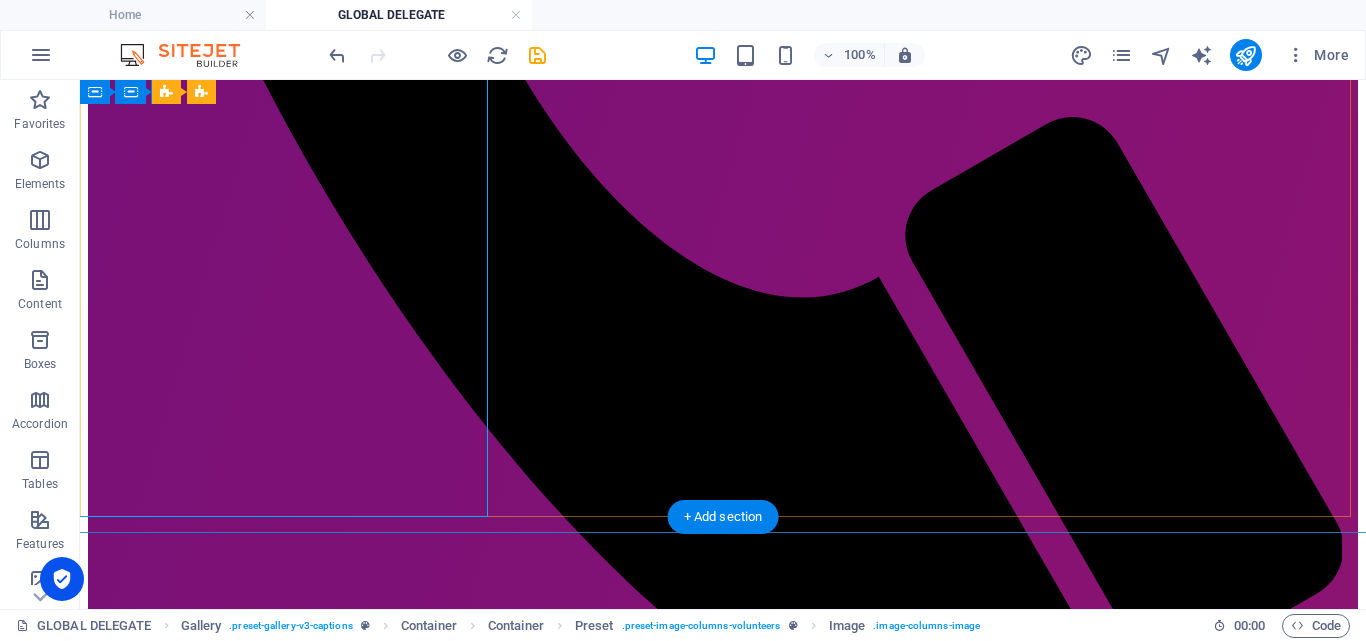 scroll, scrollTop: 1104, scrollLeft: 0, axis: vertical 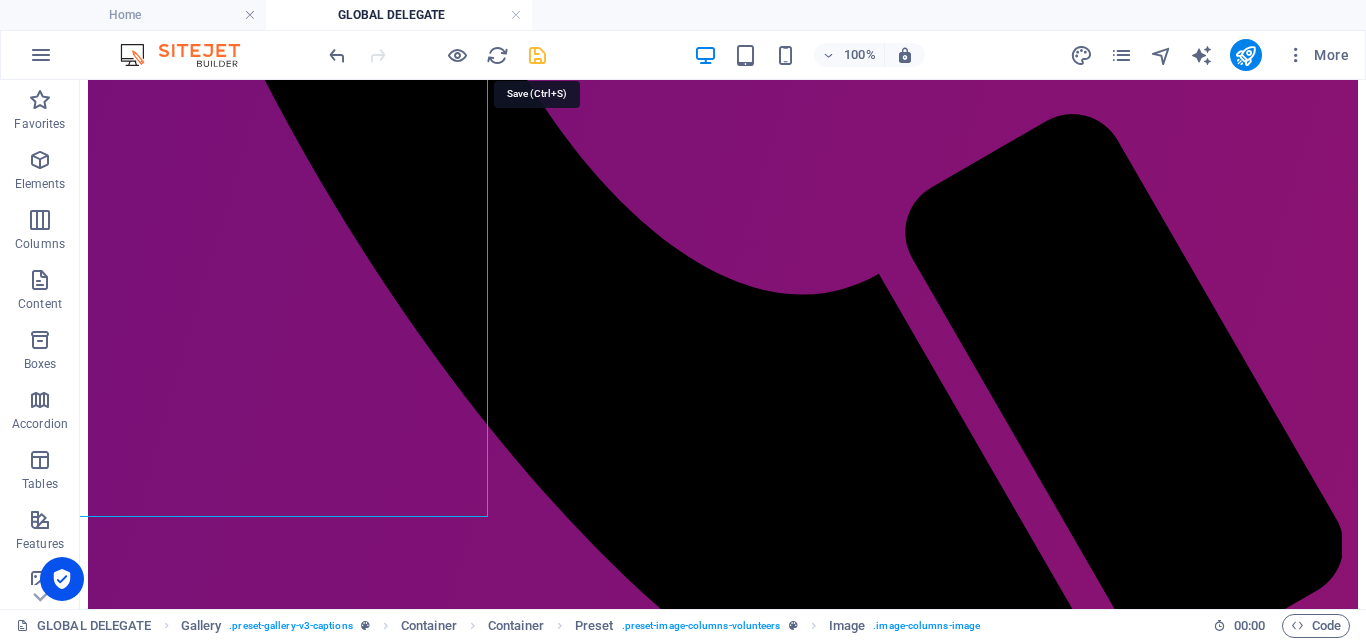 click at bounding box center [537, 55] 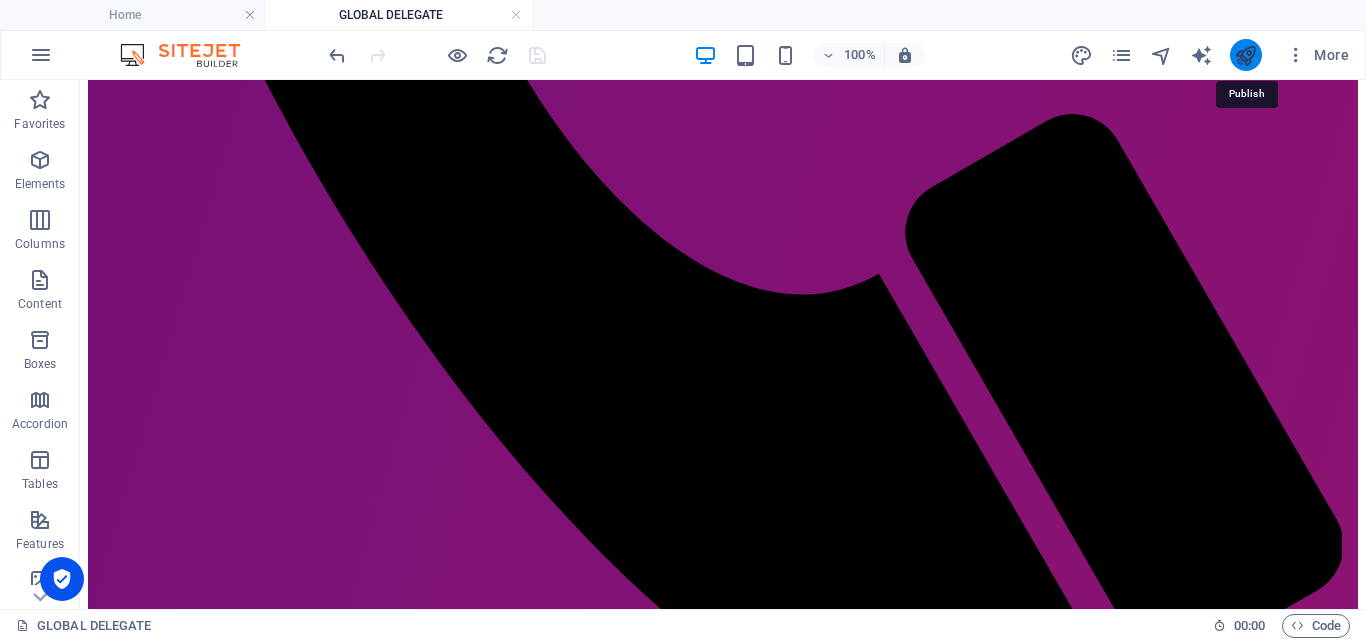 click at bounding box center (1245, 55) 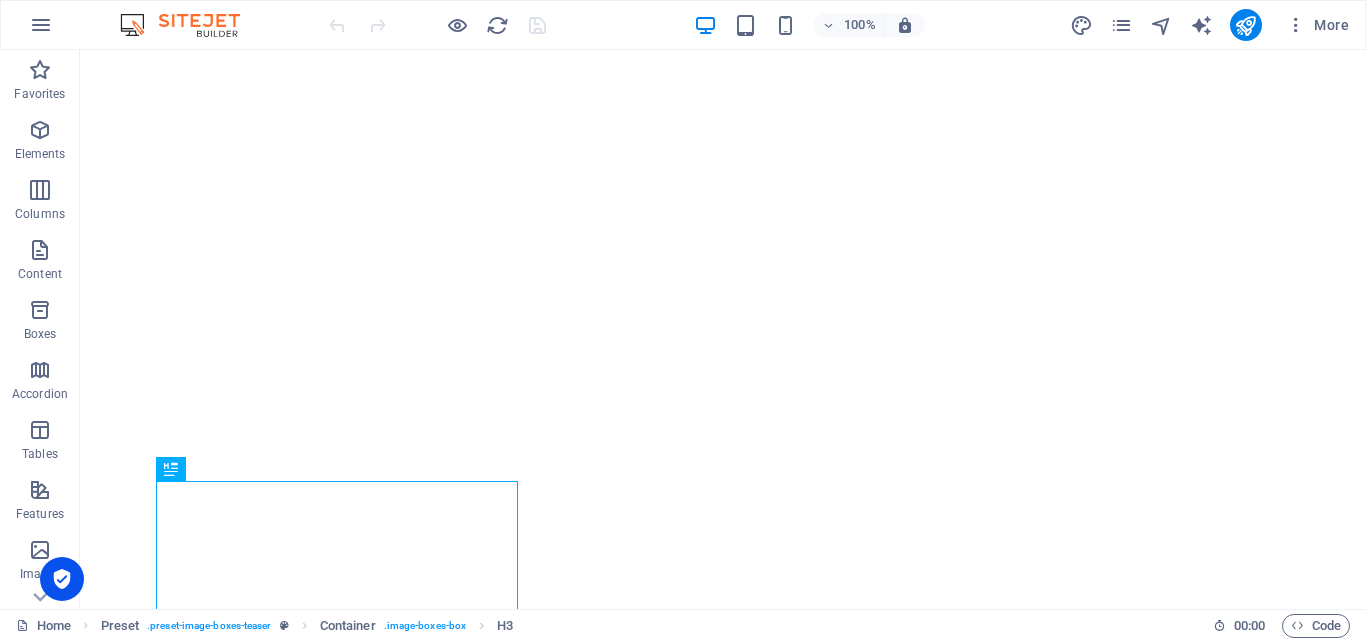 scroll, scrollTop: 0, scrollLeft: 0, axis: both 